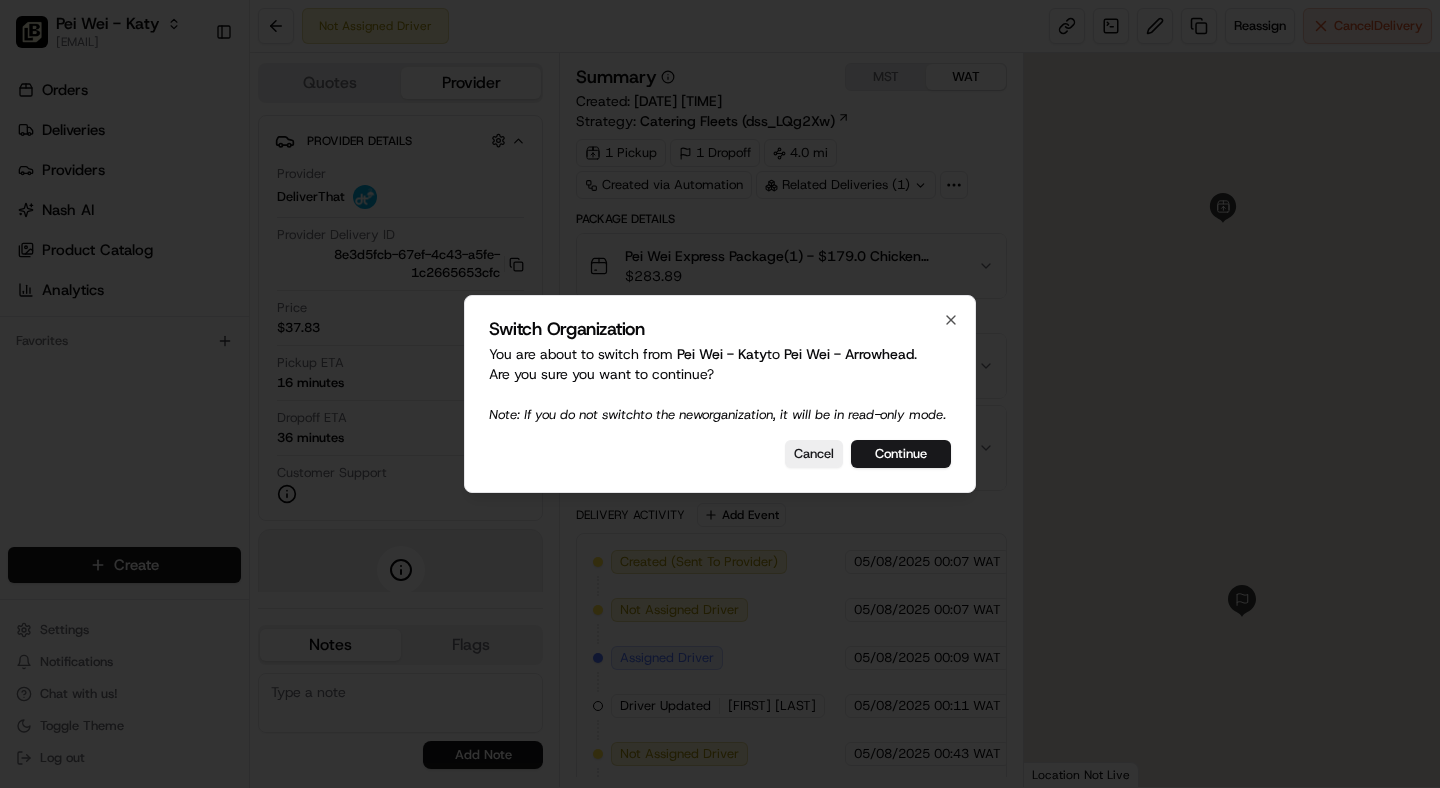 scroll, scrollTop: 0, scrollLeft: 0, axis: both 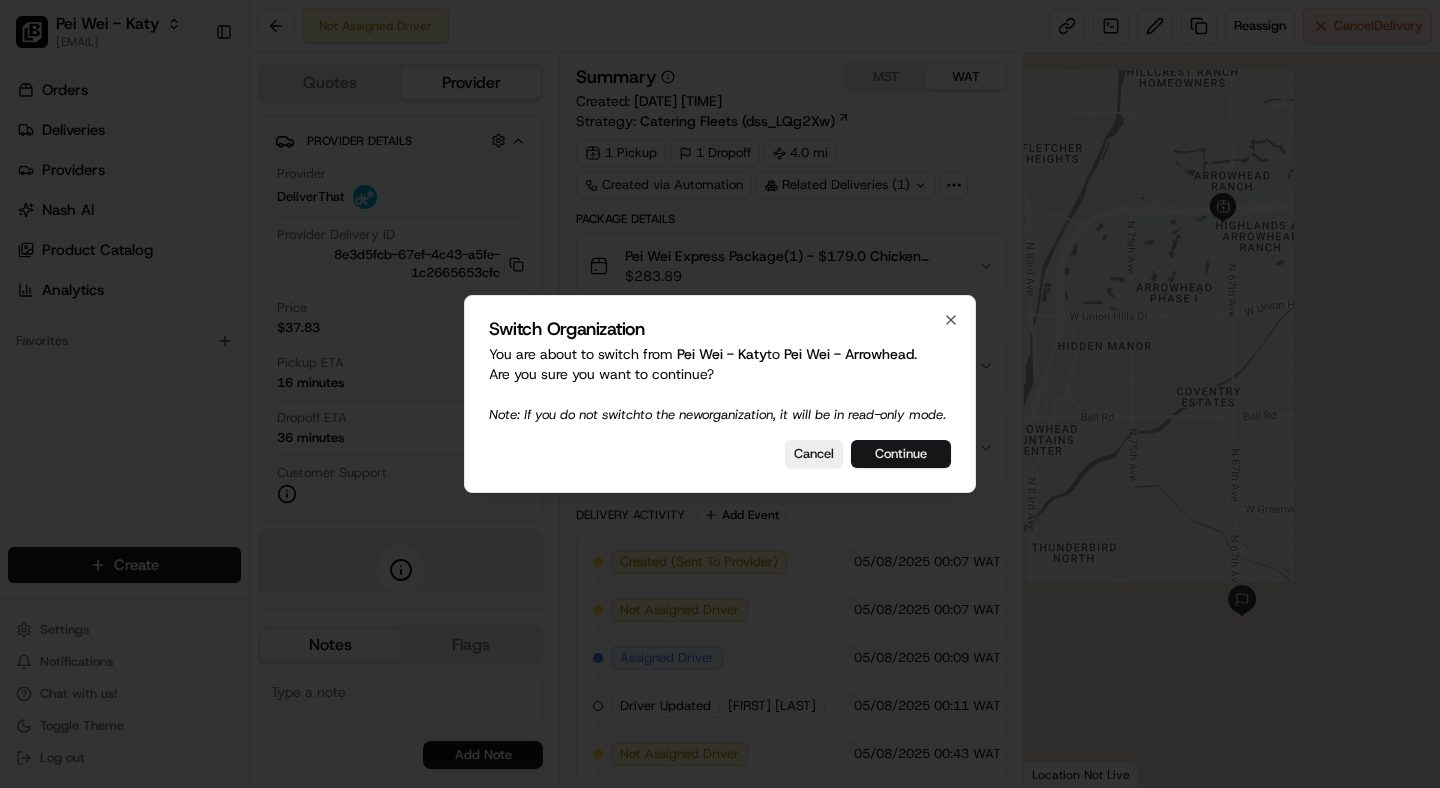 click on "Continue" at bounding box center (901, 454) 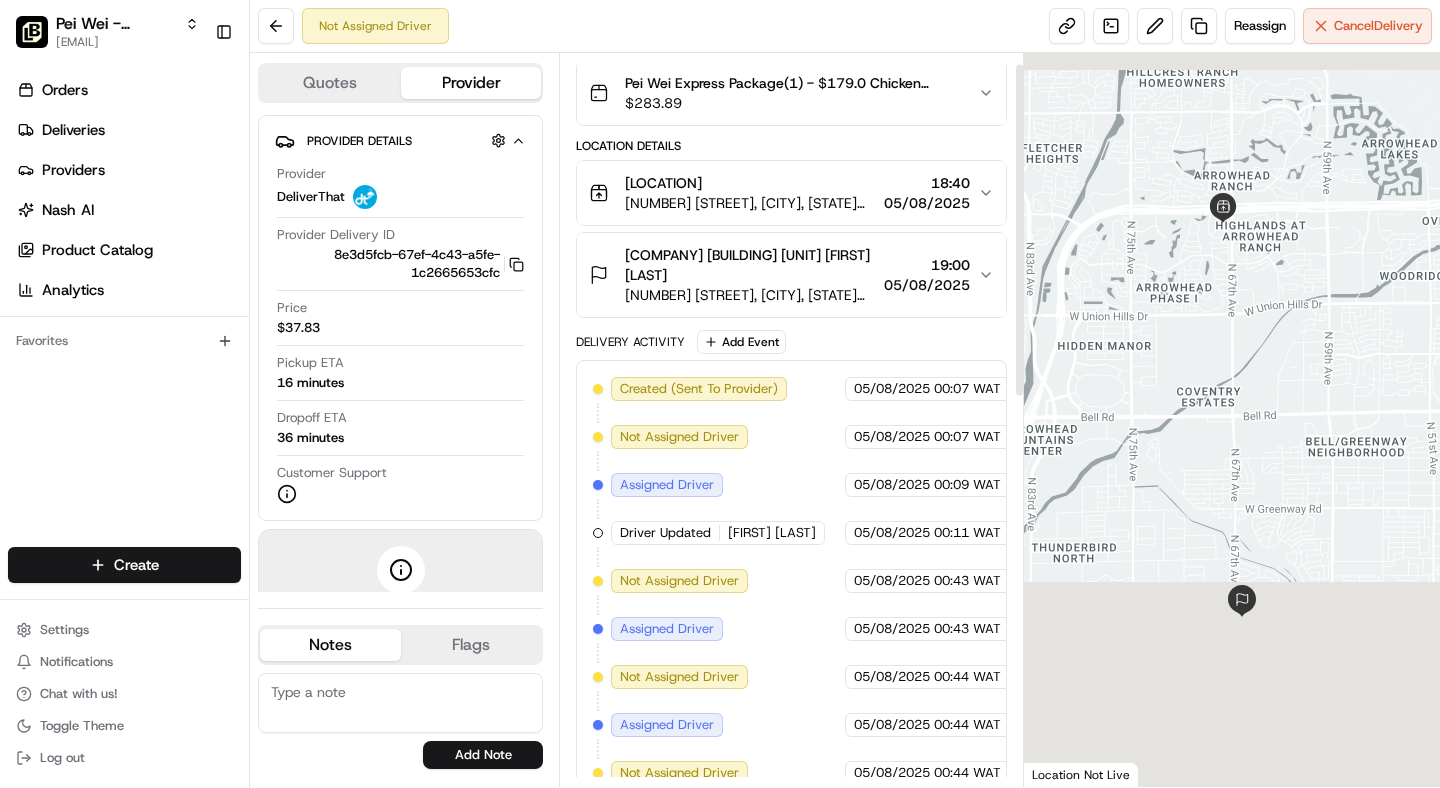 scroll, scrollTop: 0, scrollLeft: 0, axis: both 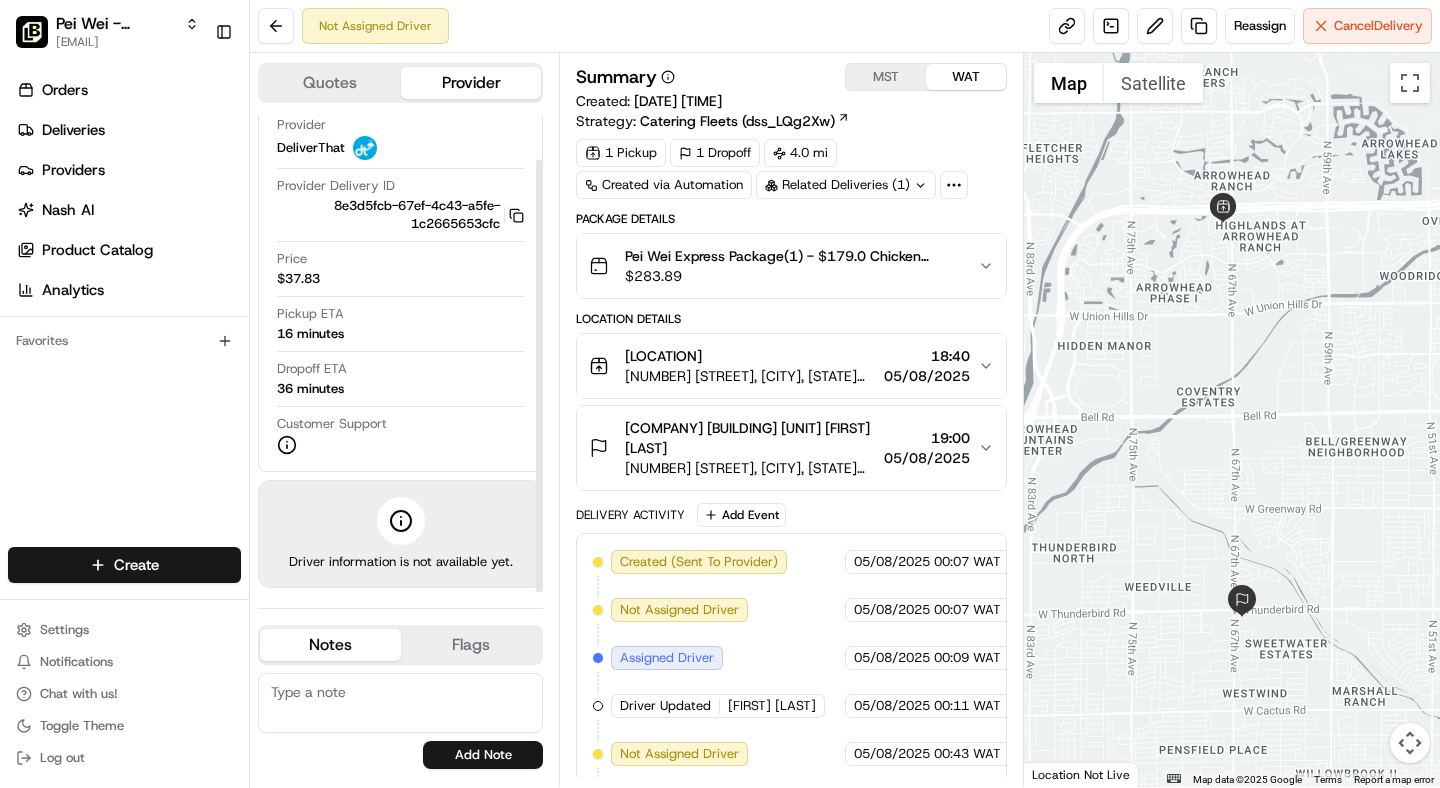 click on "Quotes" at bounding box center [330, 83] 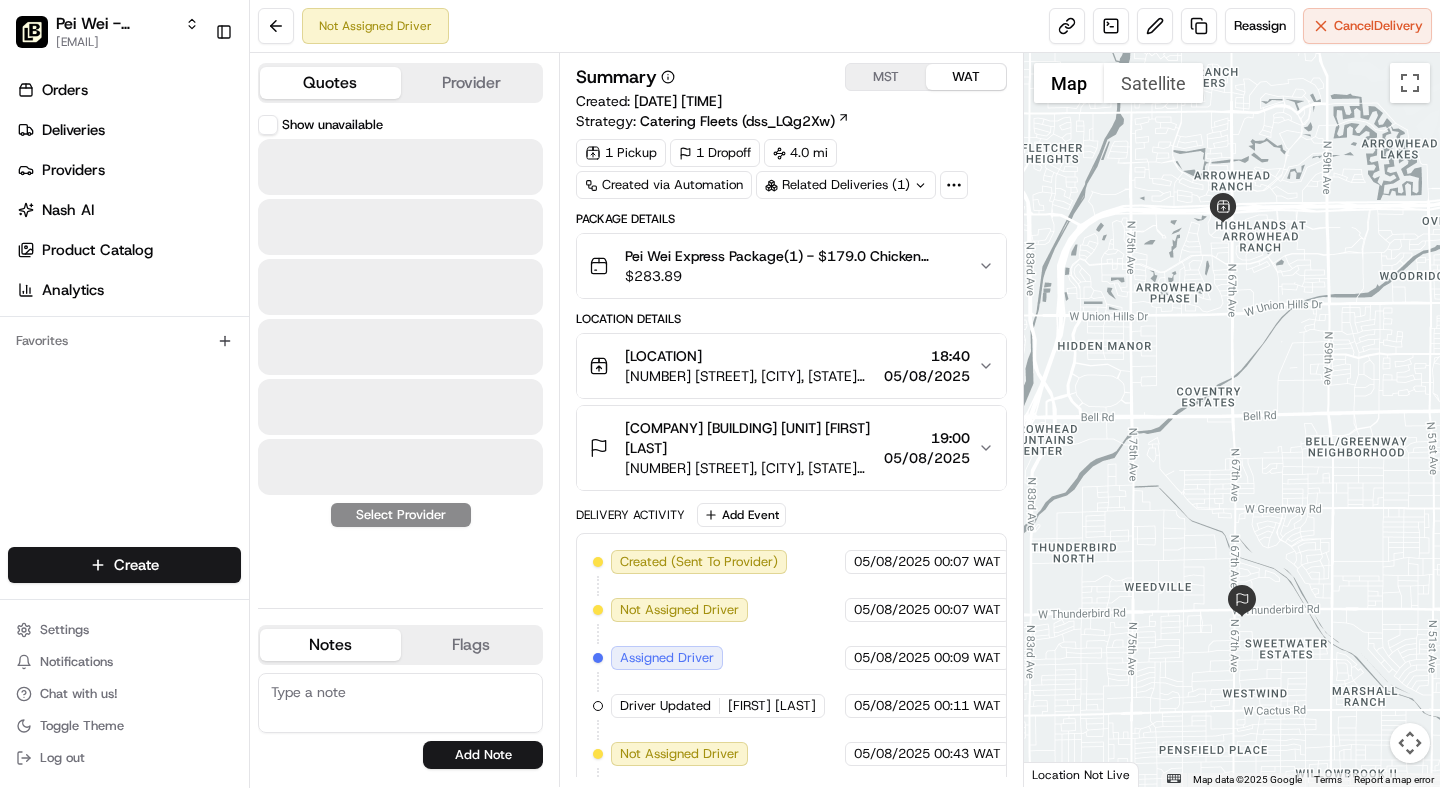 click on "Quotes Provider Show unavailable Select Provider Notes Flags pwaccountspayable@peiwei.com support+nash@usenash.com michelle.shoemake@peiwei.com onboard@lunchbox.io liz.janeway@peiwei.com maggie.yancone@peiwei.com pwsupport@peiwei.com pwcatering@peiwei.com noelcy.amador@peiwei.com sara.levulis@peiwei.com Add Note pwaccountspayable@peiwei.com support+nash@usenash.com michelle.shoemake@peiwei.com onboard@lunchbox.io liz.janeway@peiwei.com maggie.yancone@peiwei.com pwsupport@peiwei.com pwcatering@peiwei.com noelcy.amador@peiwei.com sara.levulis@peiwei.com Add Flag" at bounding box center [404, 420] 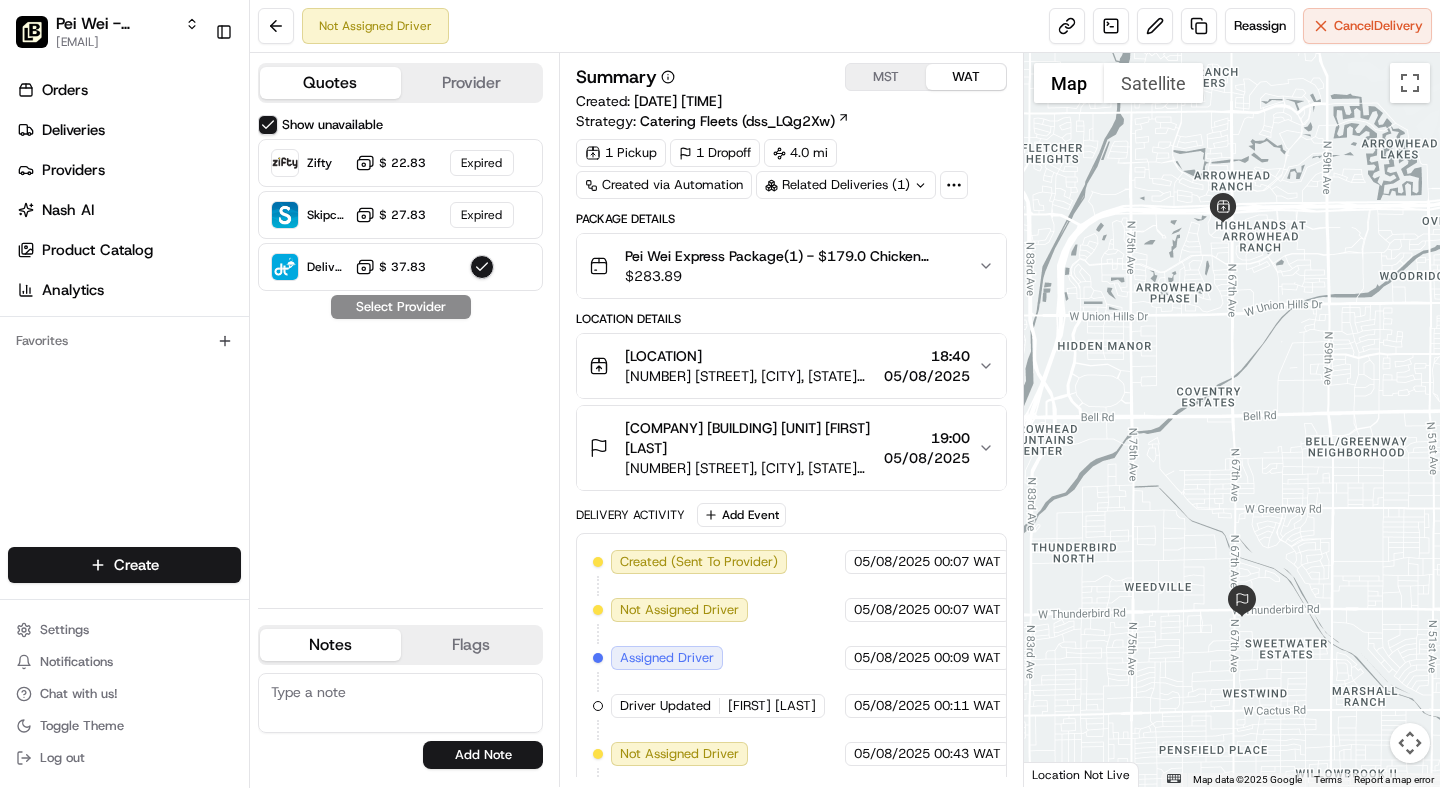 click on "Show unavailable" at bounding box center [268, 125] 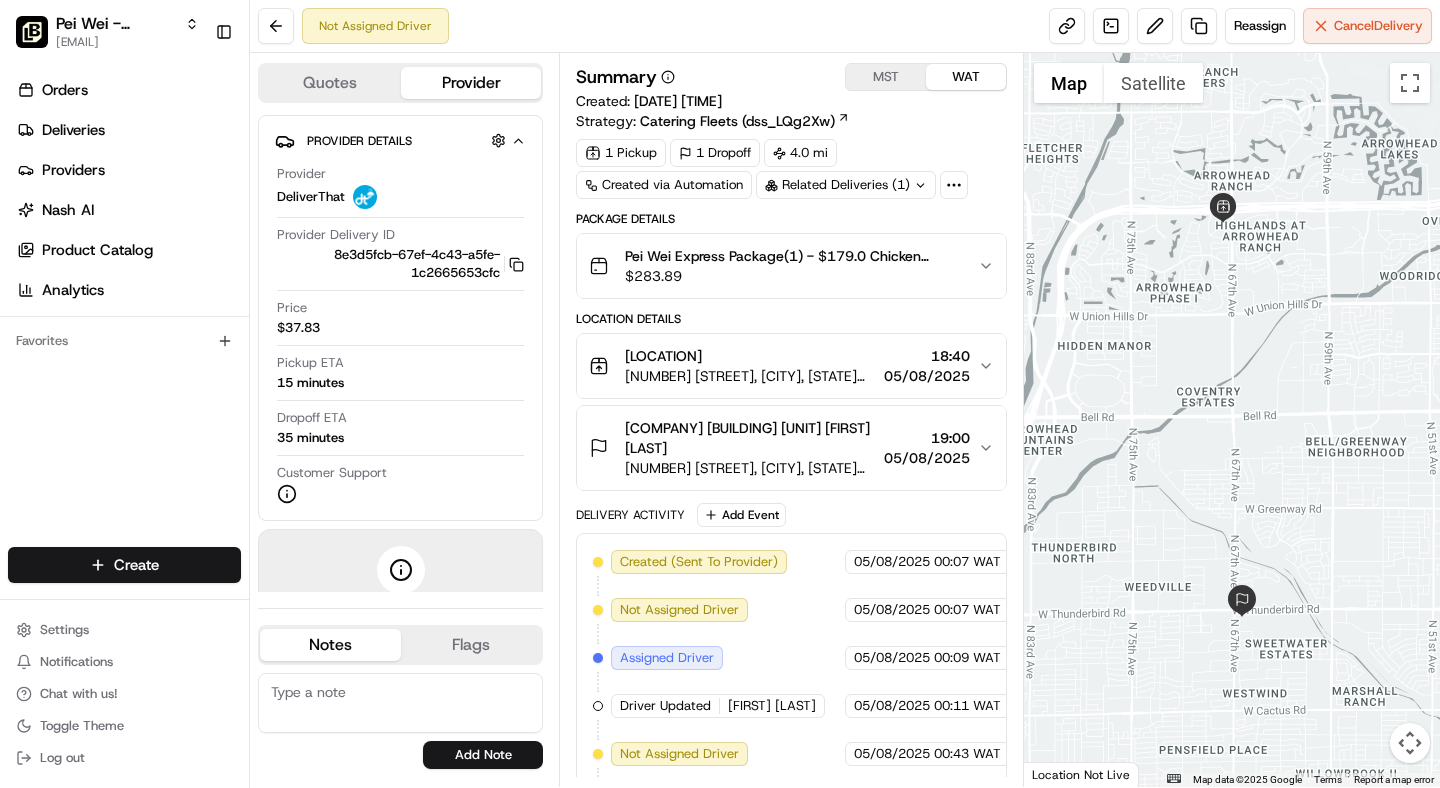 click on "Provider" at bounding box center [471, 83] 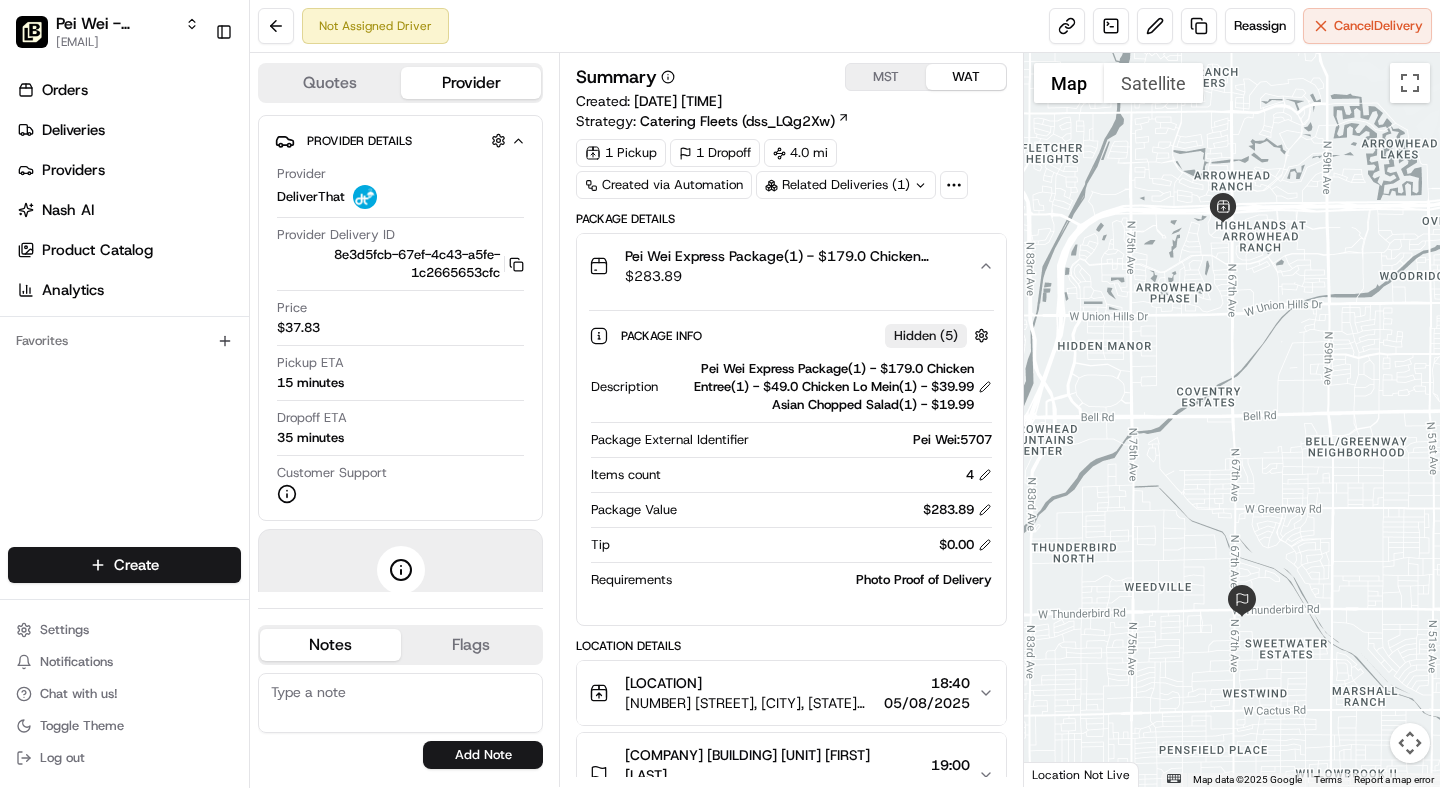 click on "Pei Wei:5707" at bounding box center (874, 440) 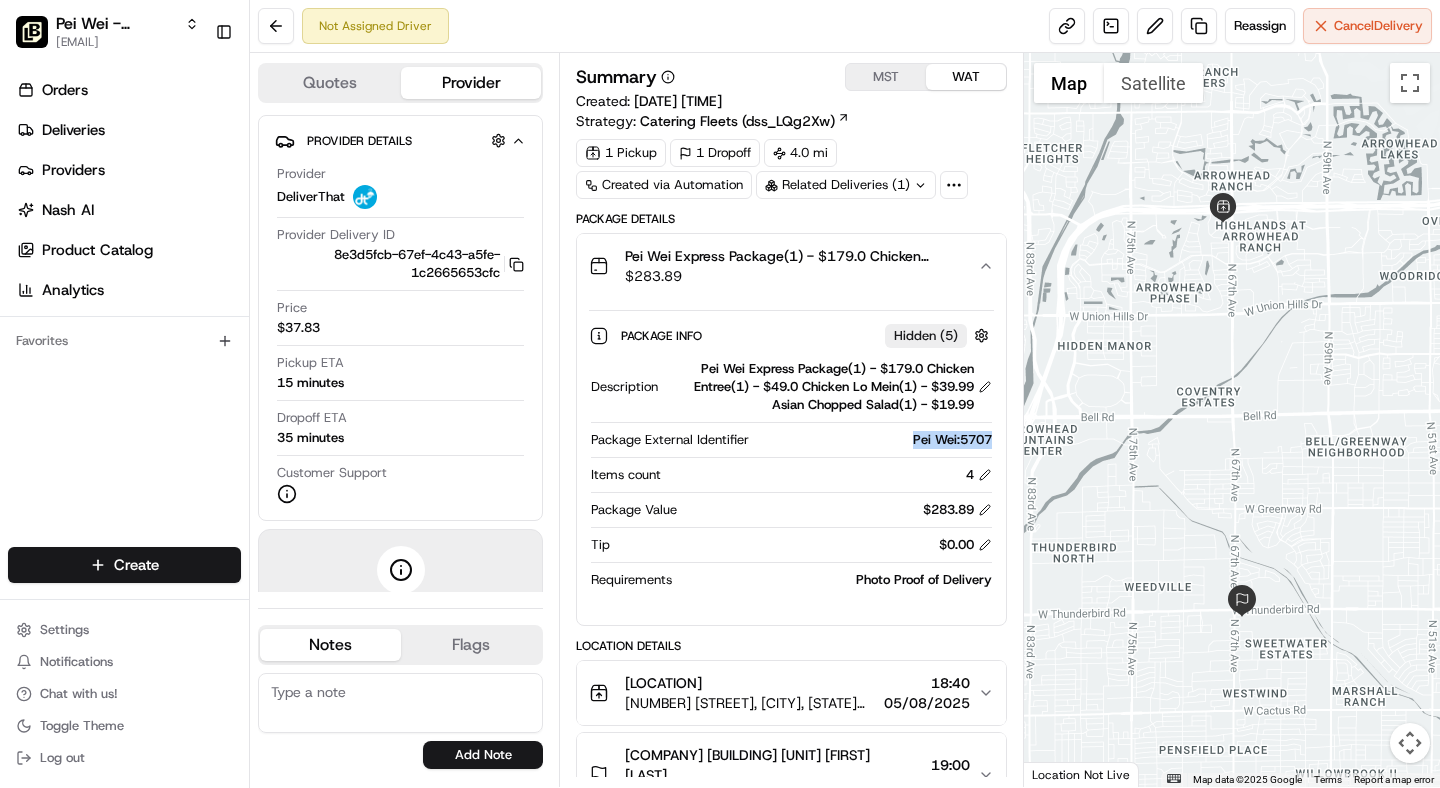drag, startPoint x: 918, startPoint y: 443, endPoint x: 984, endPoint y: 443, distance: 66 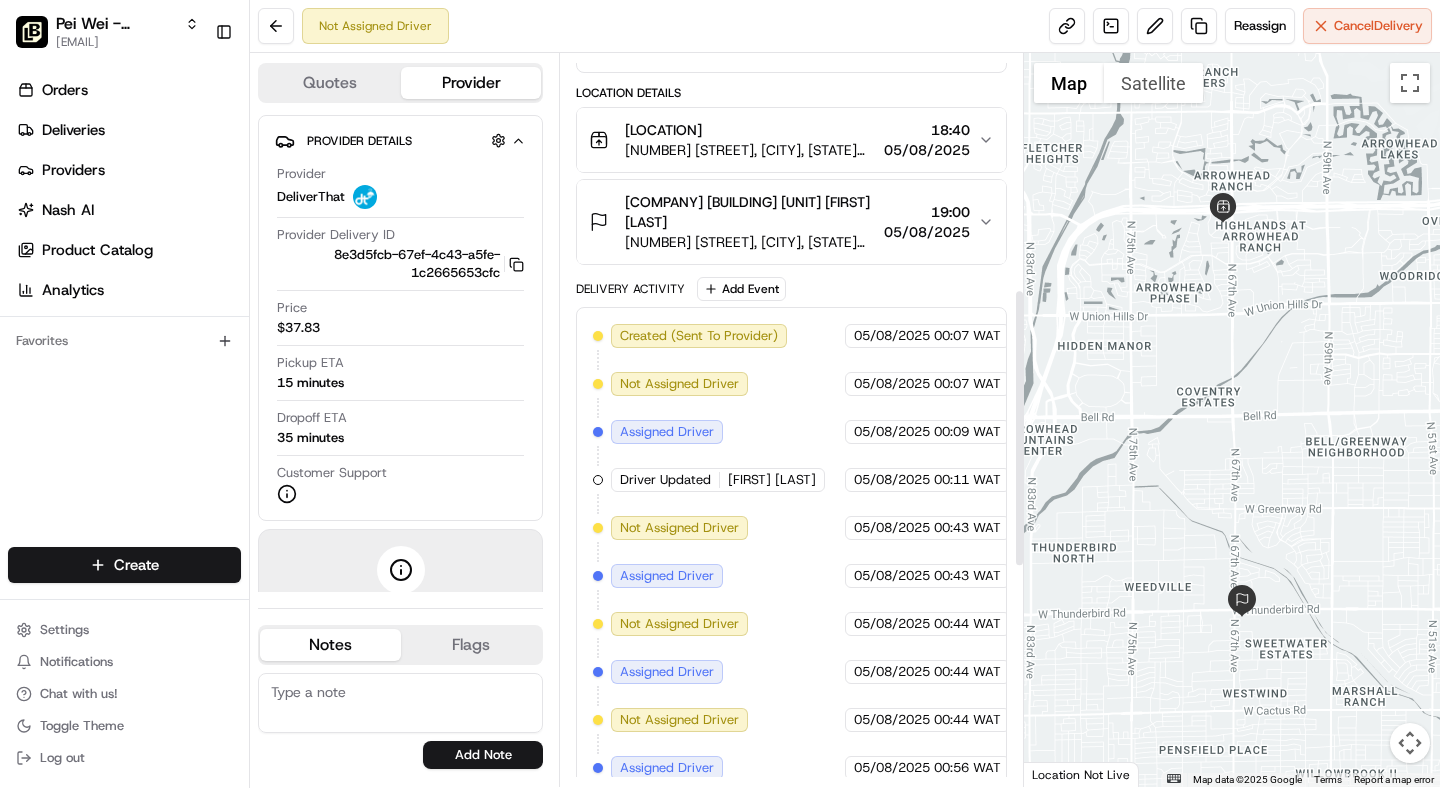 scroll, scrollTop: 0, scrollLeft: 0, axis: both 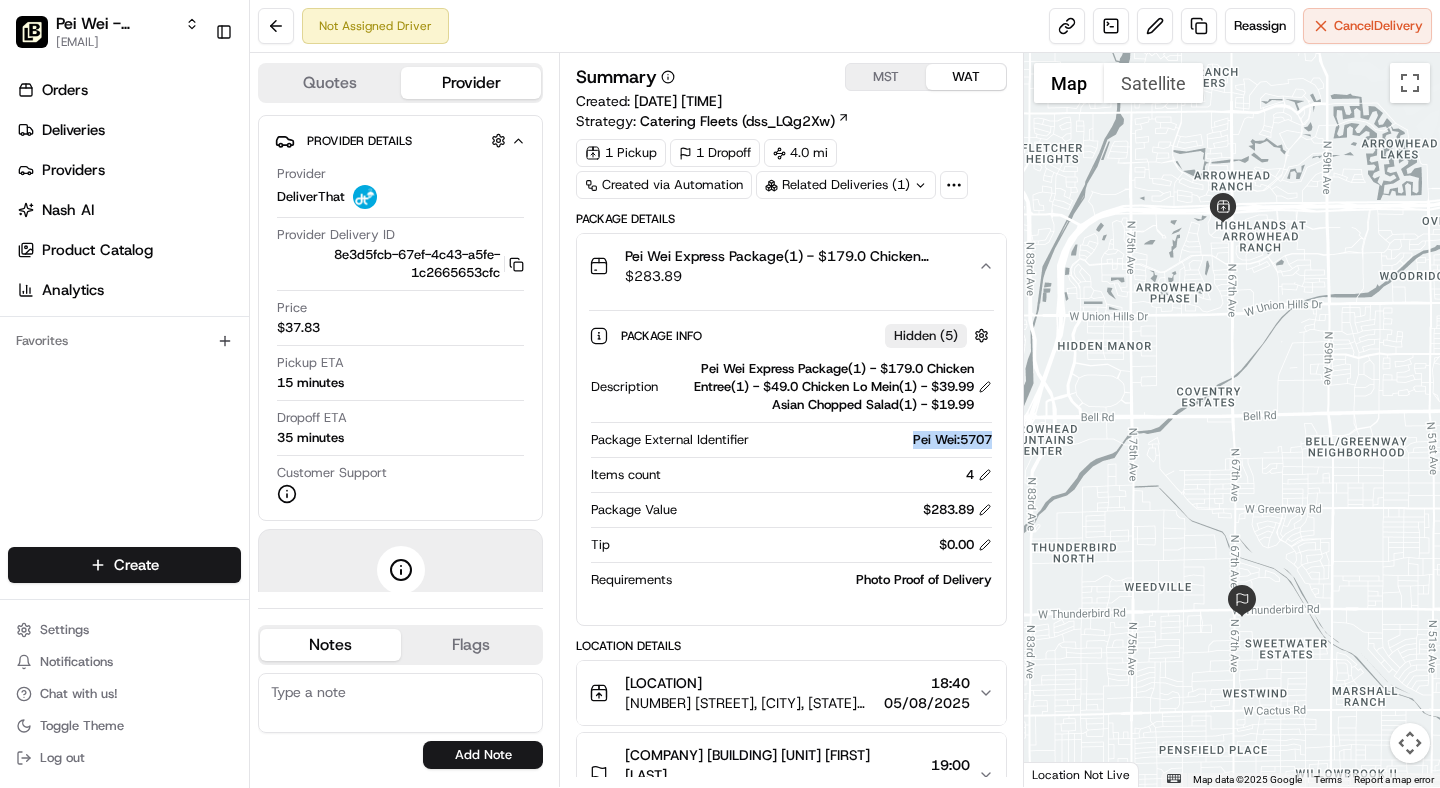 click on "Pei Wei Express Package(1) - $179.0
Chicken Entree(1) - $49.0
Chicken Lo Mein(1) - $39.99
Asian Chopped Salad(1) - $19.99 $ 283.89" at bounding box center (791, 266) 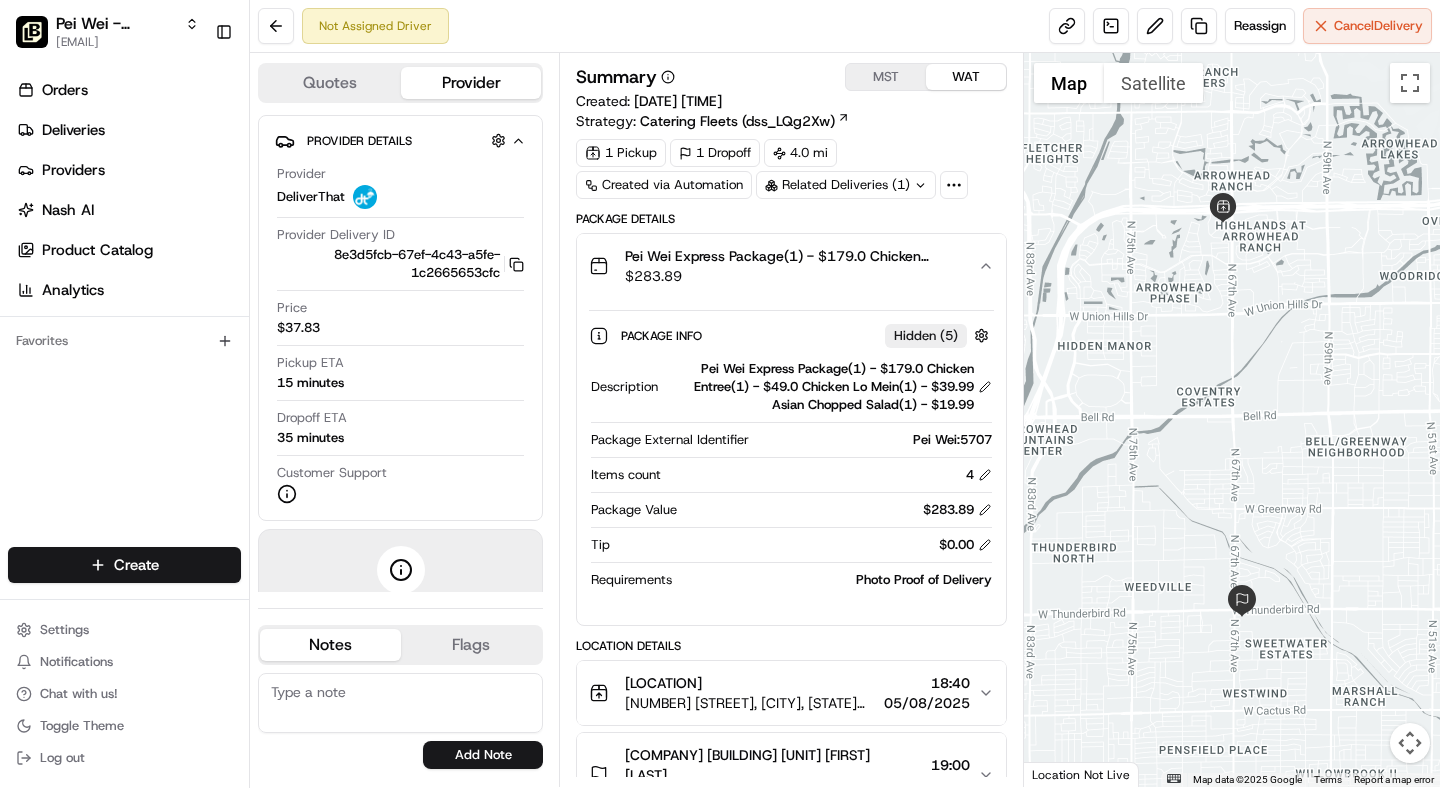 click on "Pei Wei Express Package(1) - $179.0
Chicken Entree(1) - $49.0
Chicken Lo Mein(1) - $39.99
Asian Chopped Salad(1) - $19.99" at bounding box center [793, 256] 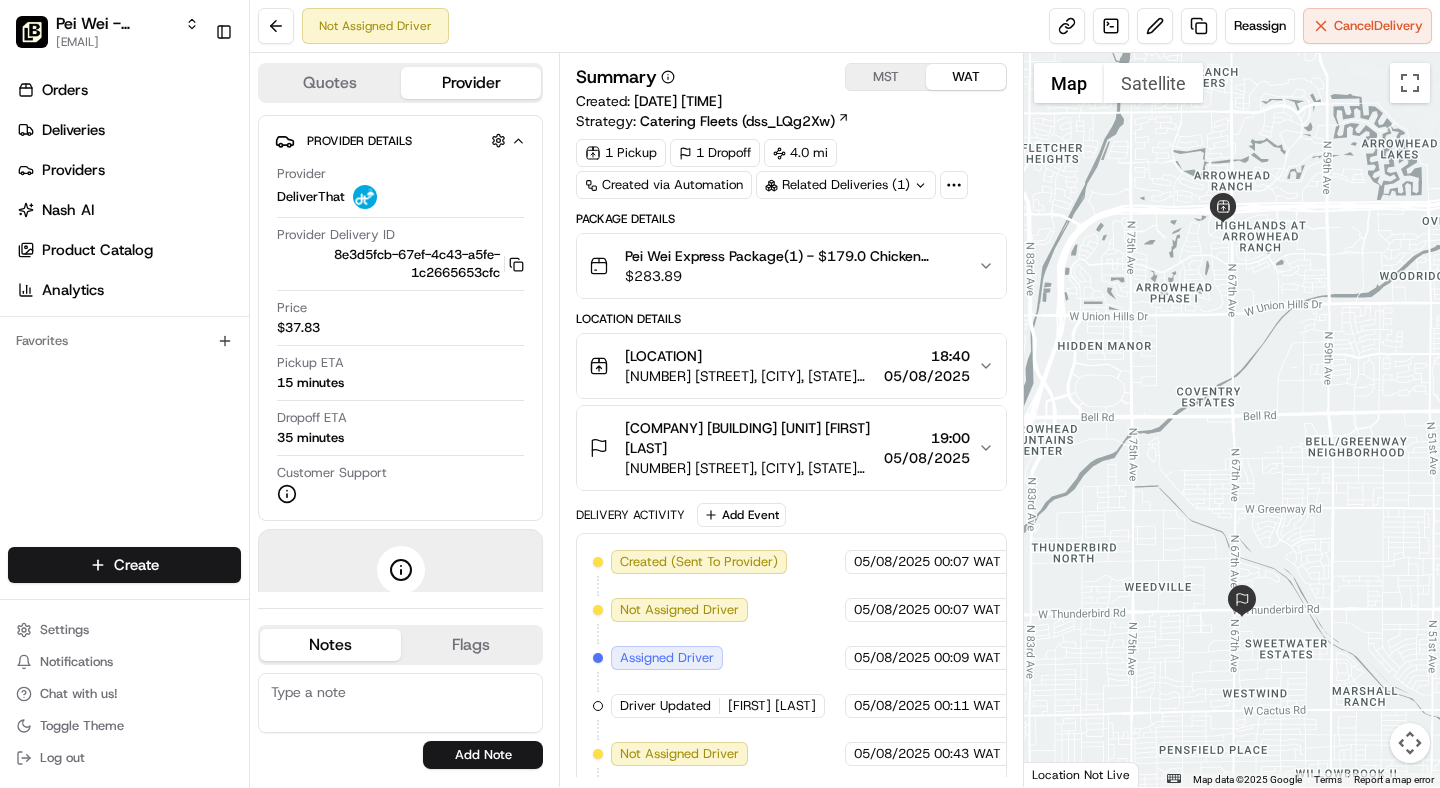 click on "05/08/2025" at bounding box center [927, 376] 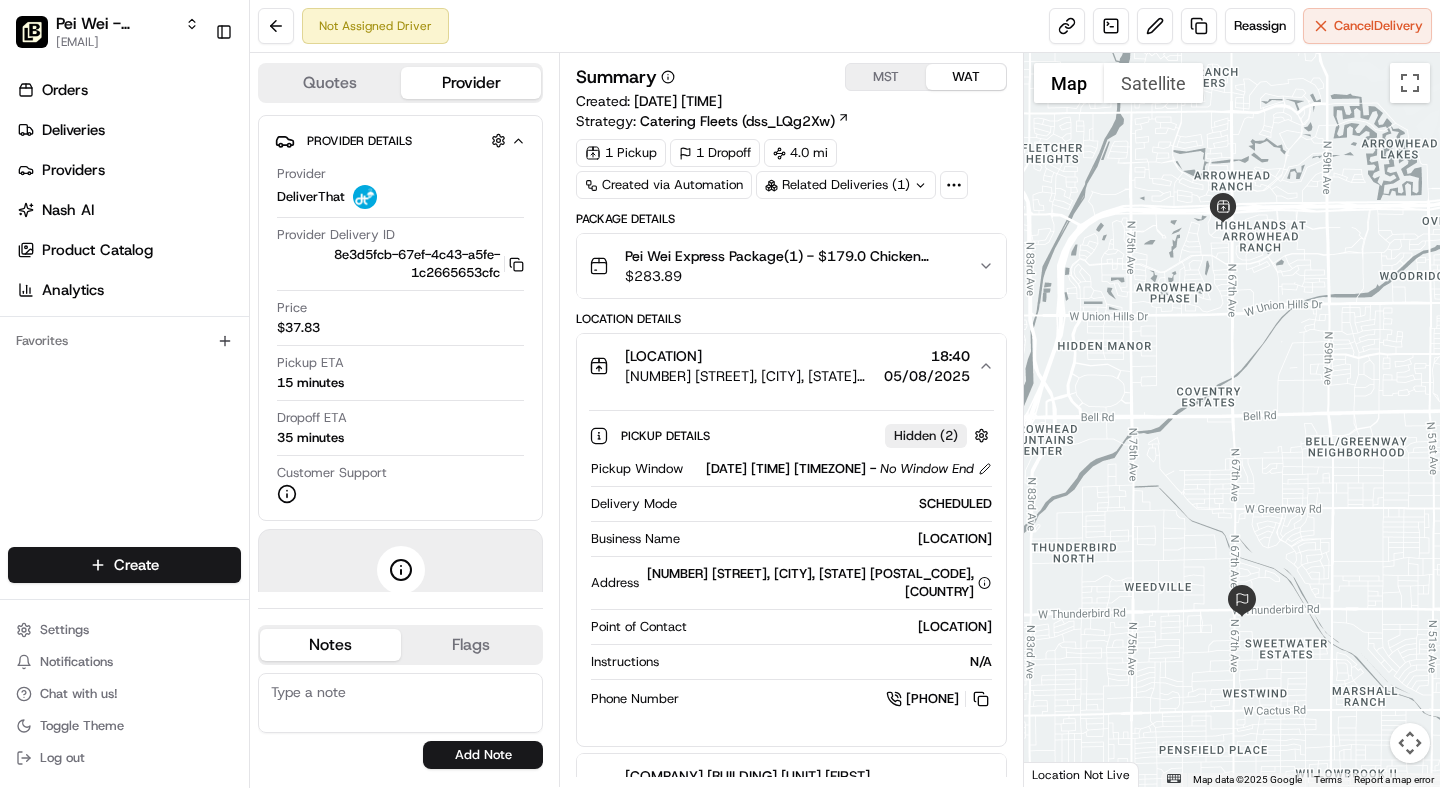 click on "MST" at bounding box center (886, 77) 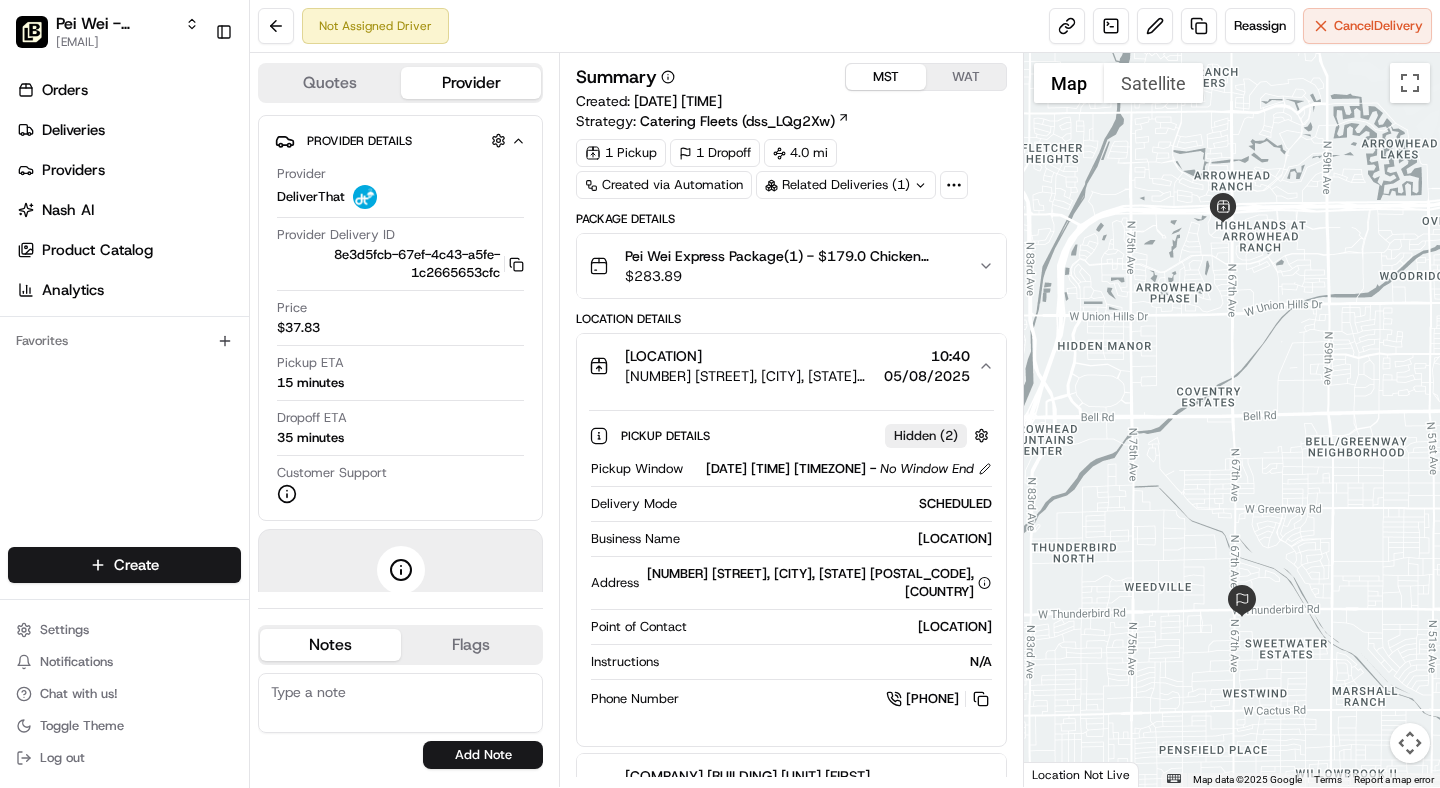 click on "WAT" at bounding box center (966, 77) 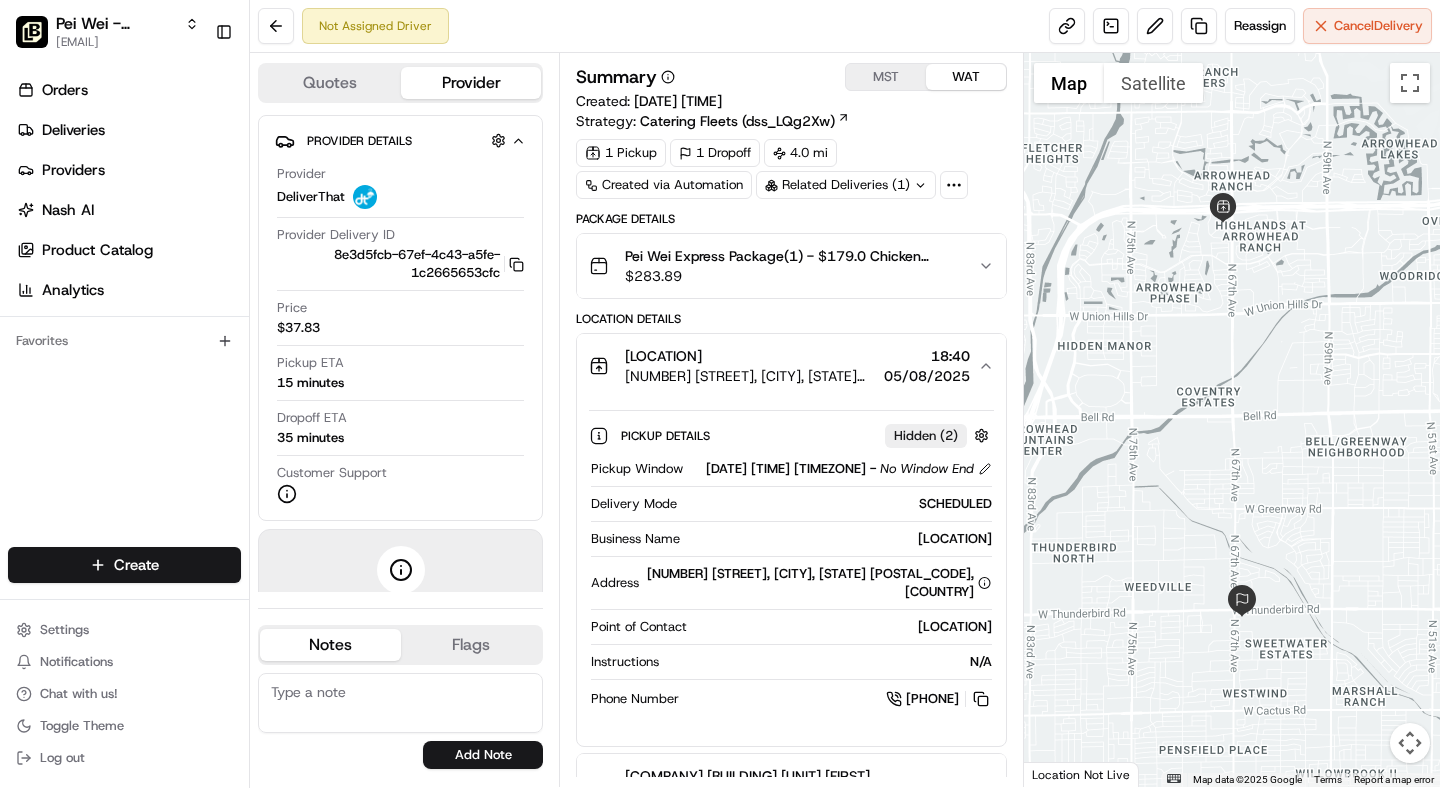 click on "WAT" at bounding box center (966, 77) 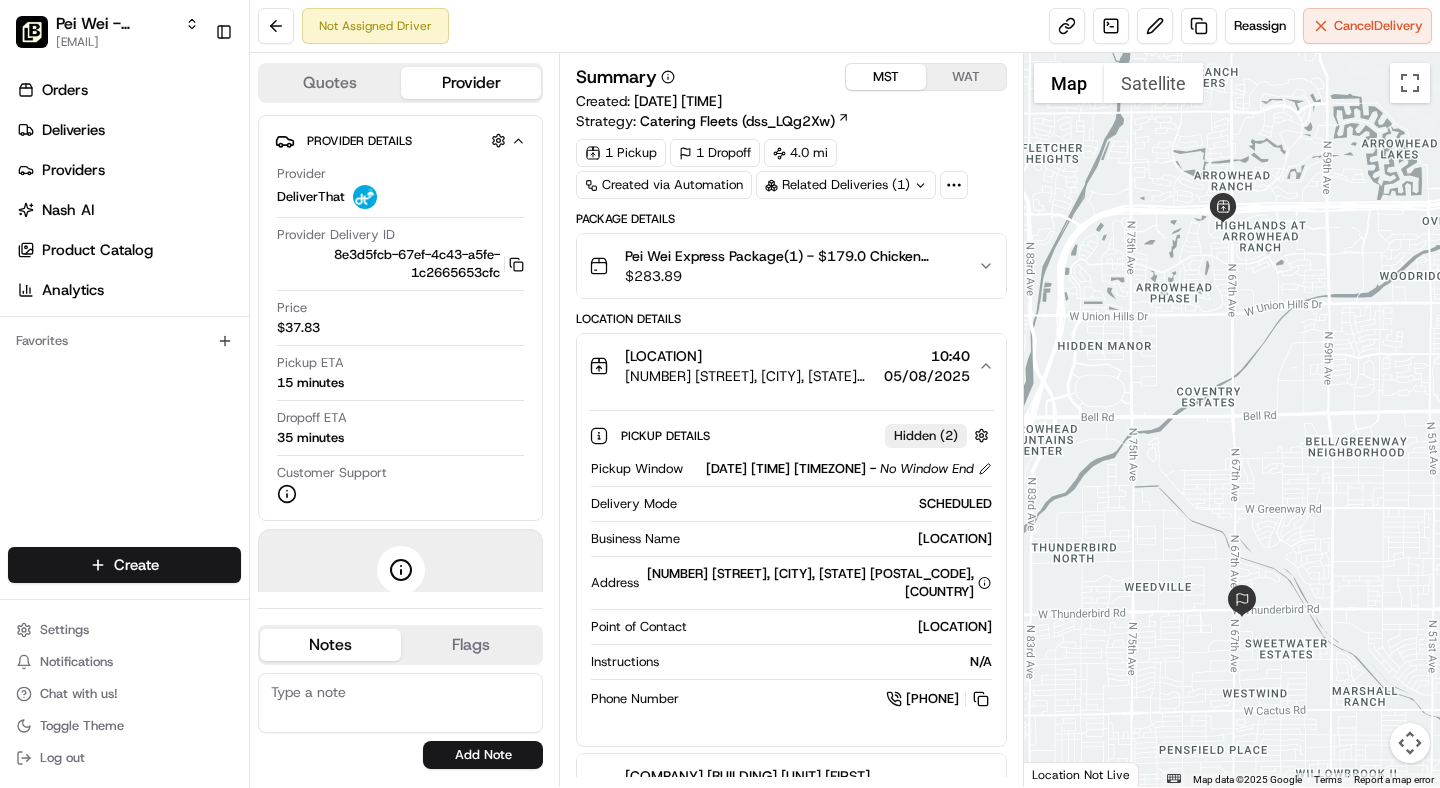 click on "MST" at bounding box center [886, 77] 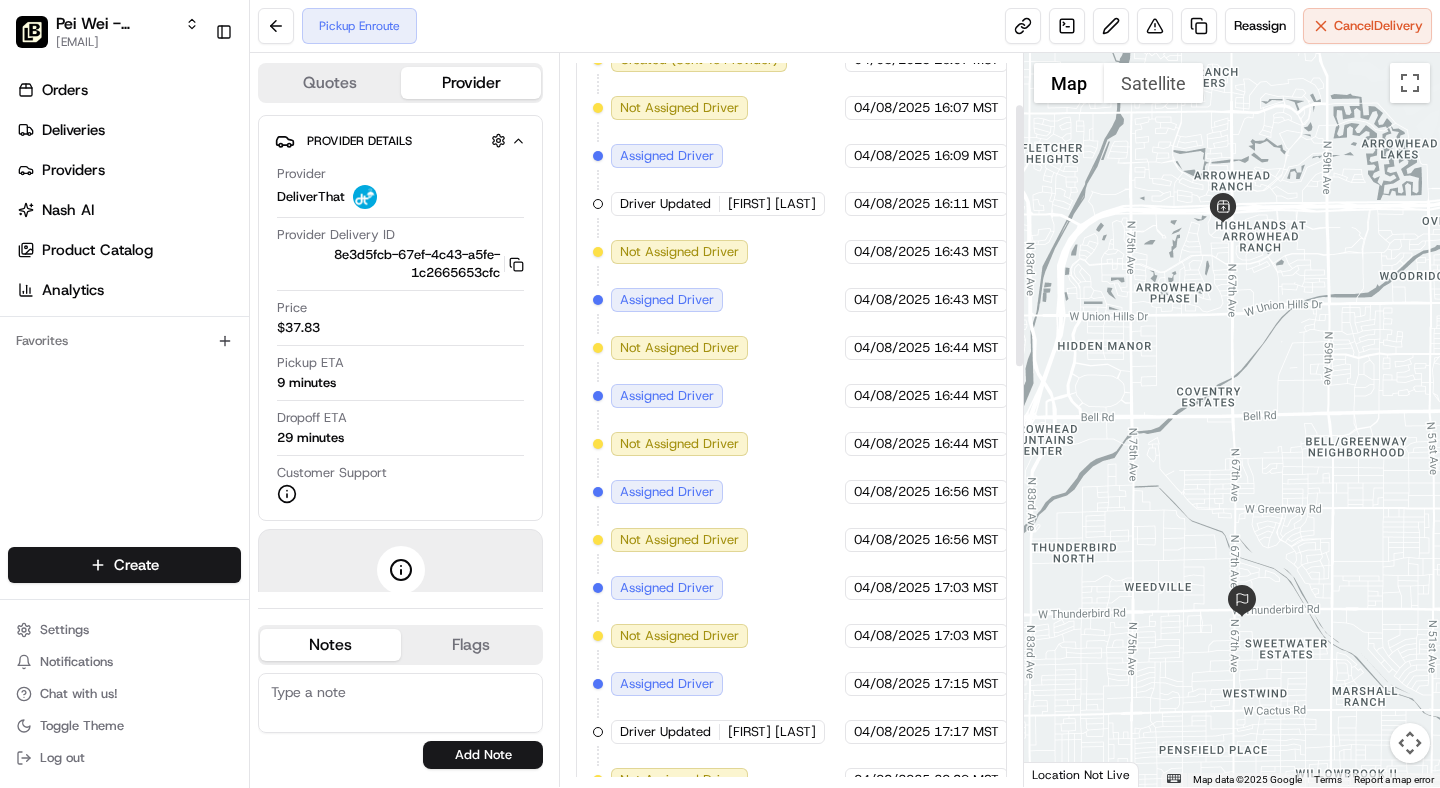scroll, scrollTop: 1296, scrollLeft: 0, axis: vertical 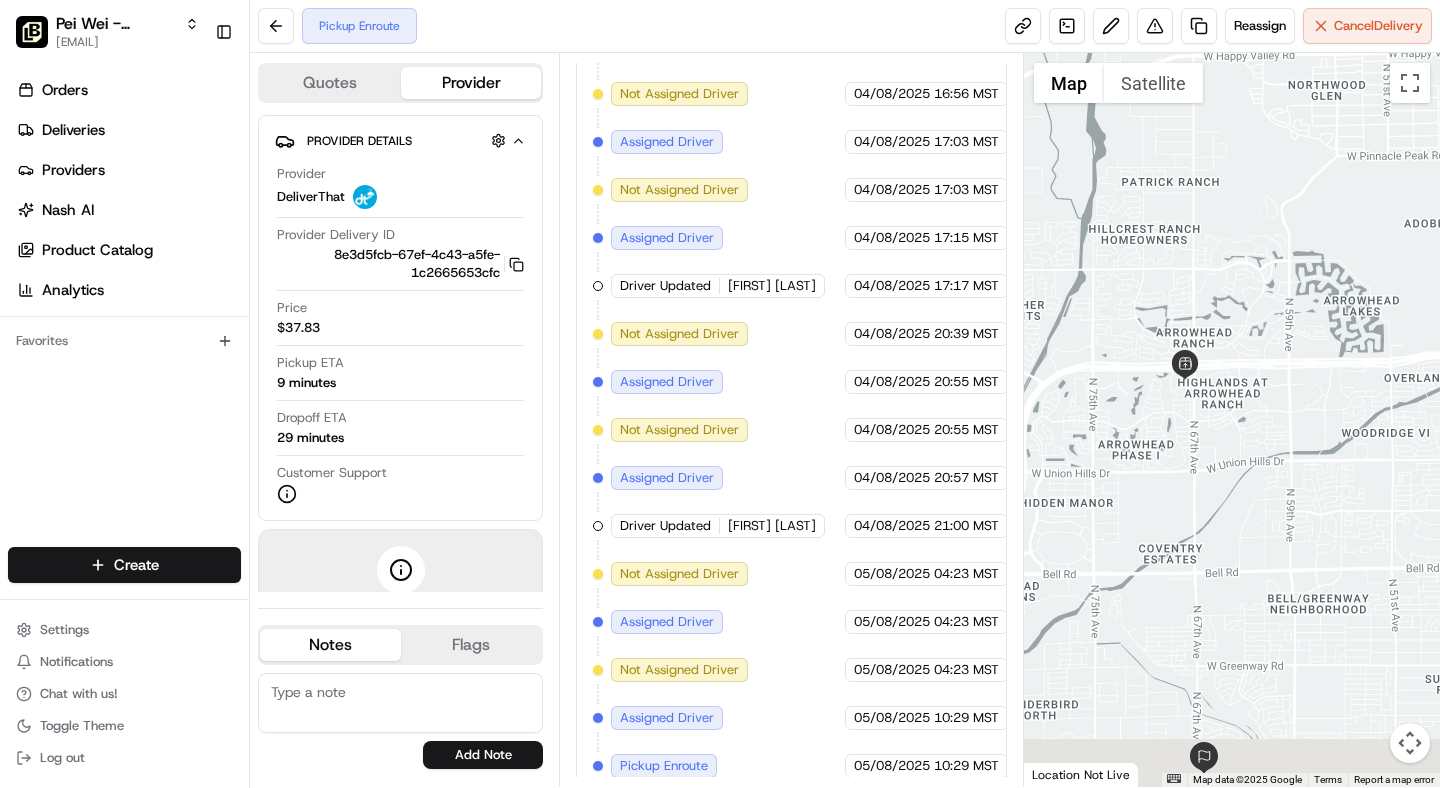 drag, startPoint x: 1159, startPoint y: 570, endPoint x: 1177, endPoint y: 397, distance: 173.9339 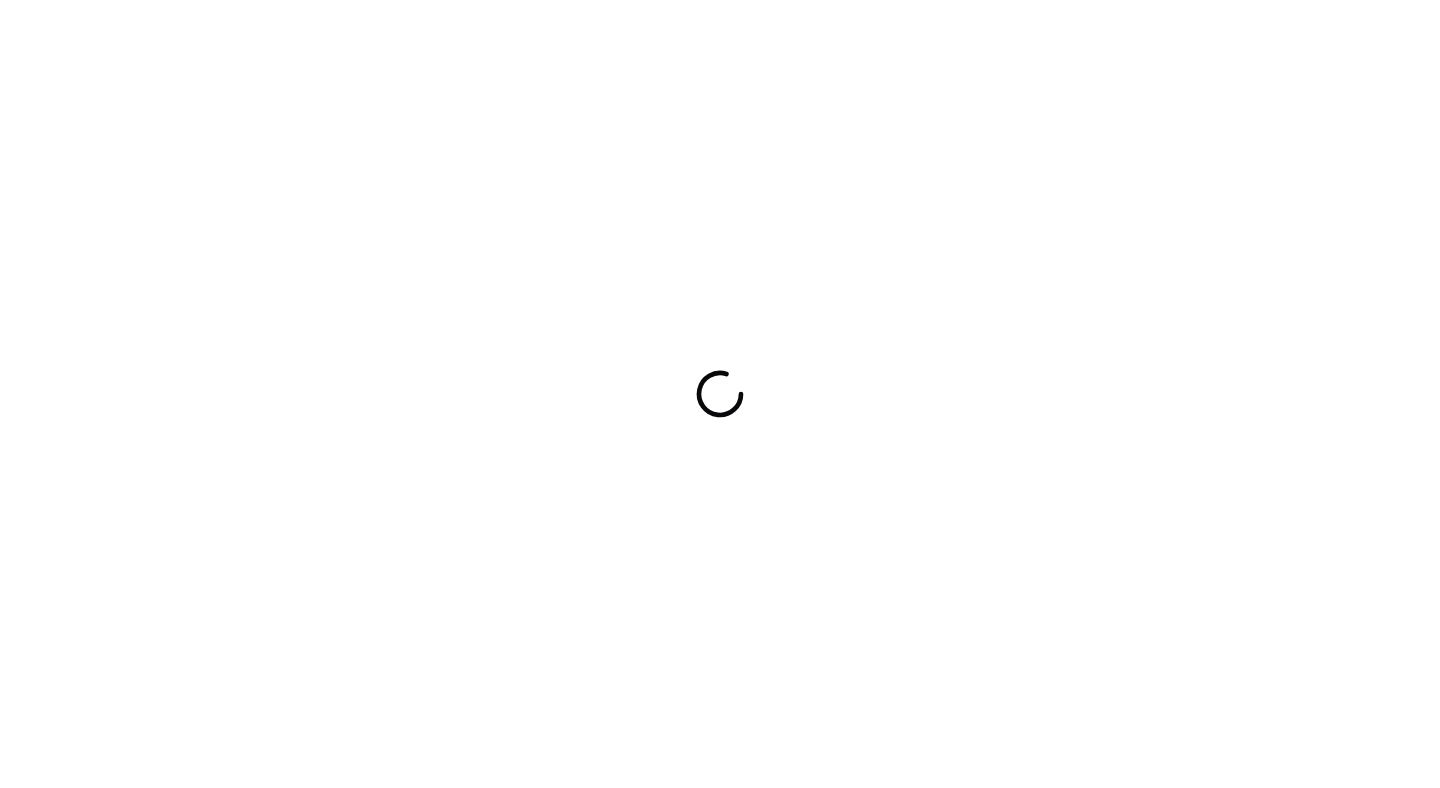 scroll, scrollTop: 0, scrollLeft: 0, axis: both 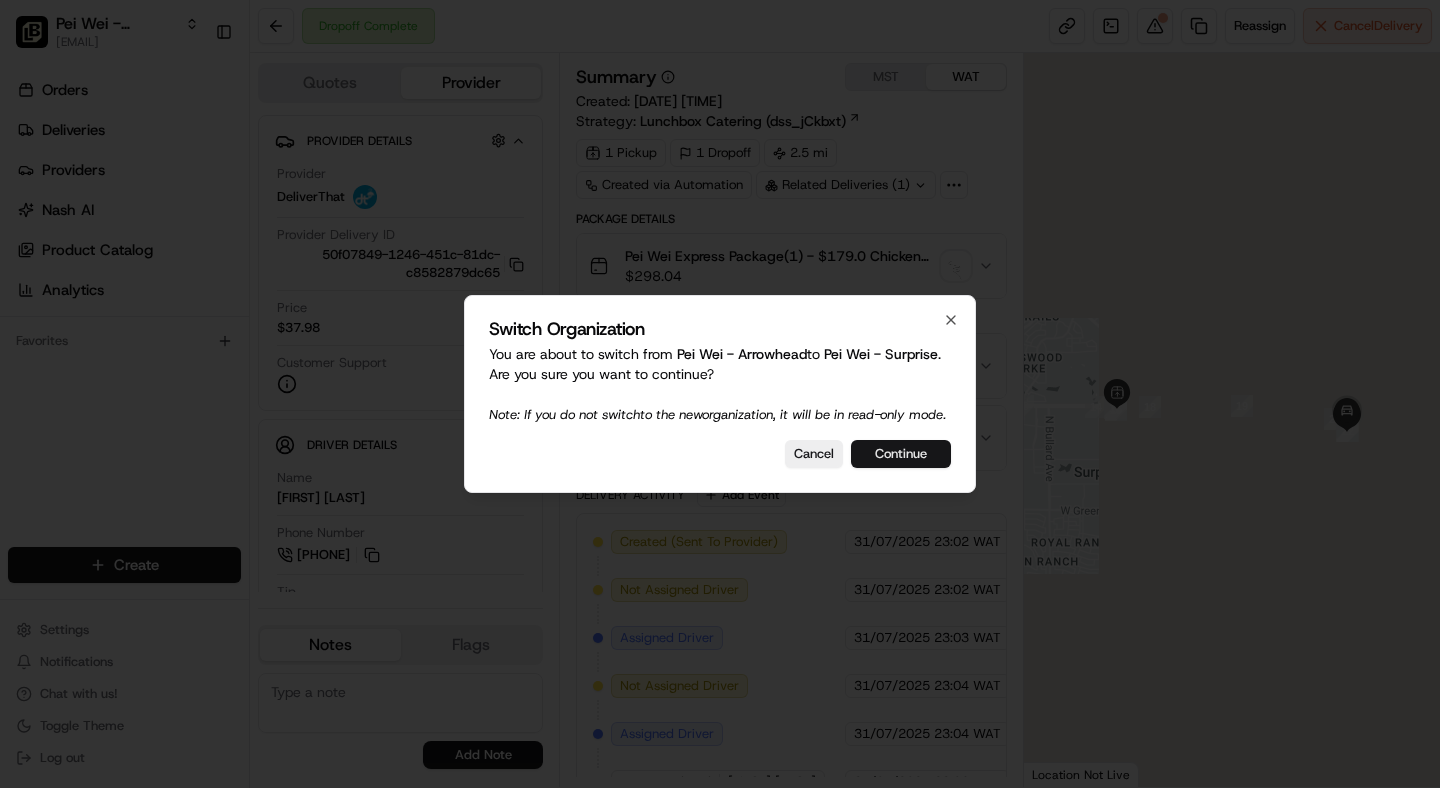 click on "Continue" at bounding box center [901, 454] 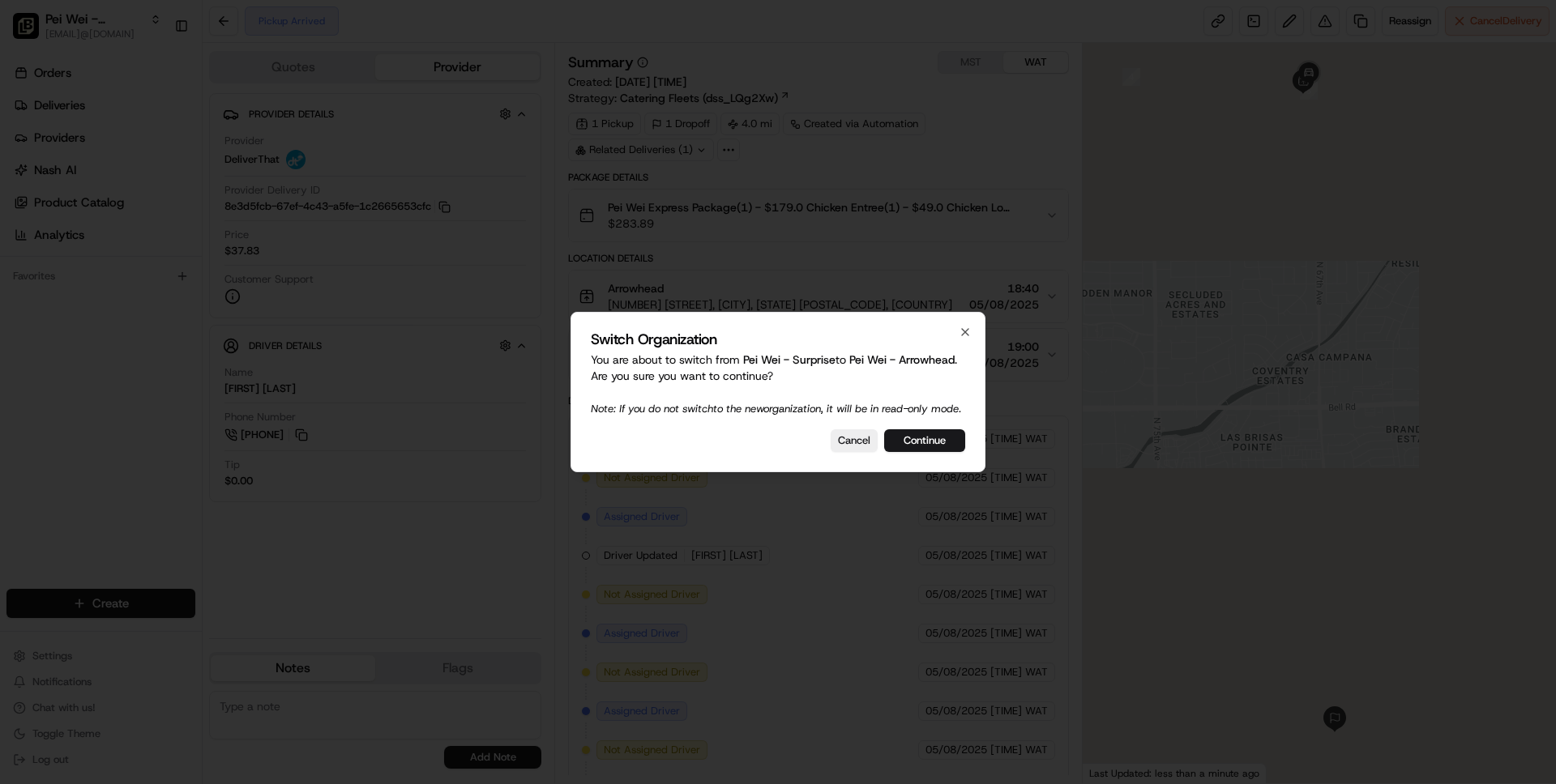 scroll, scrollTop: 0, scrollLeft: 0, axis: both 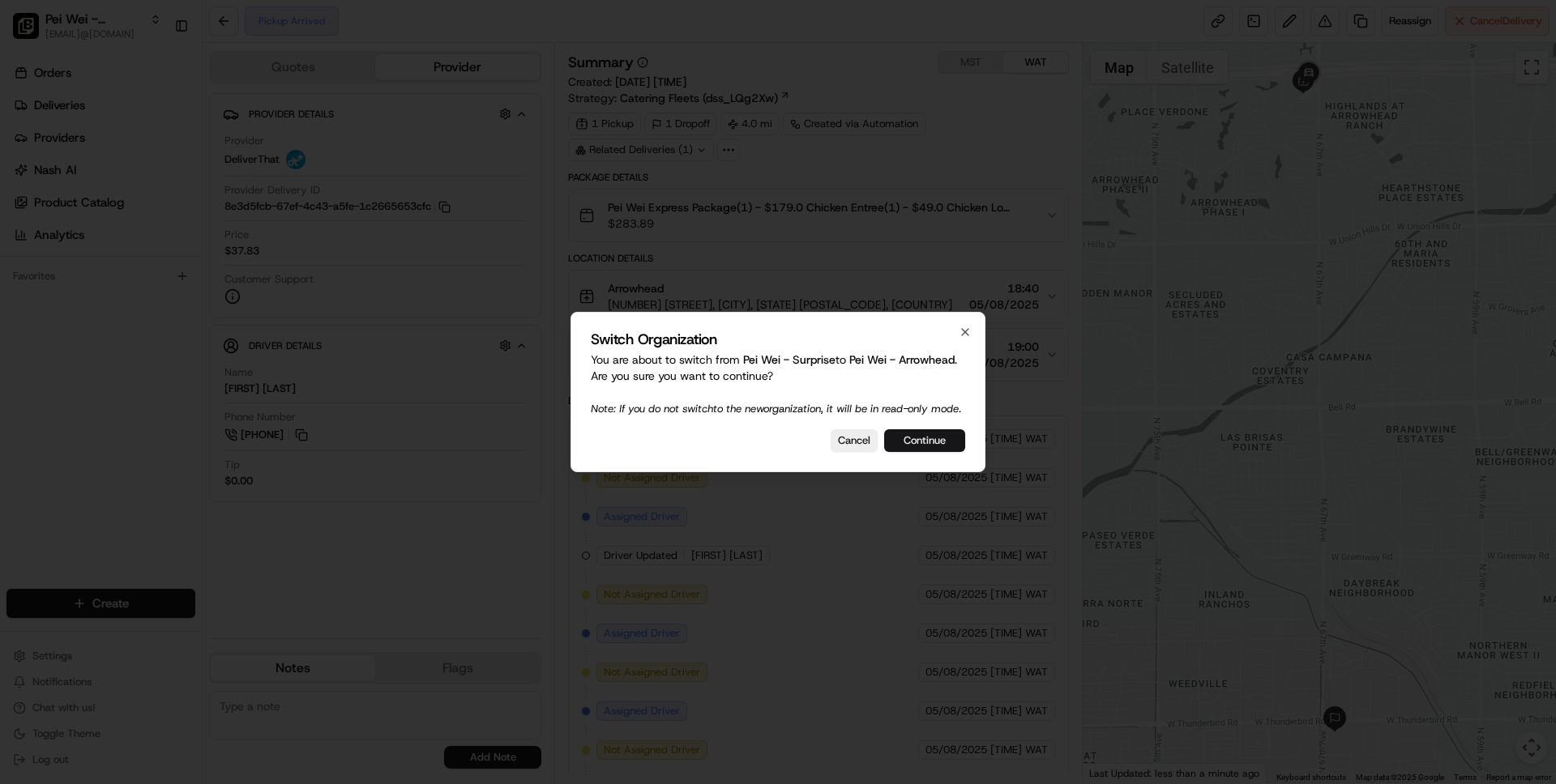 click on "Continue" at bounding box center (925, 441) 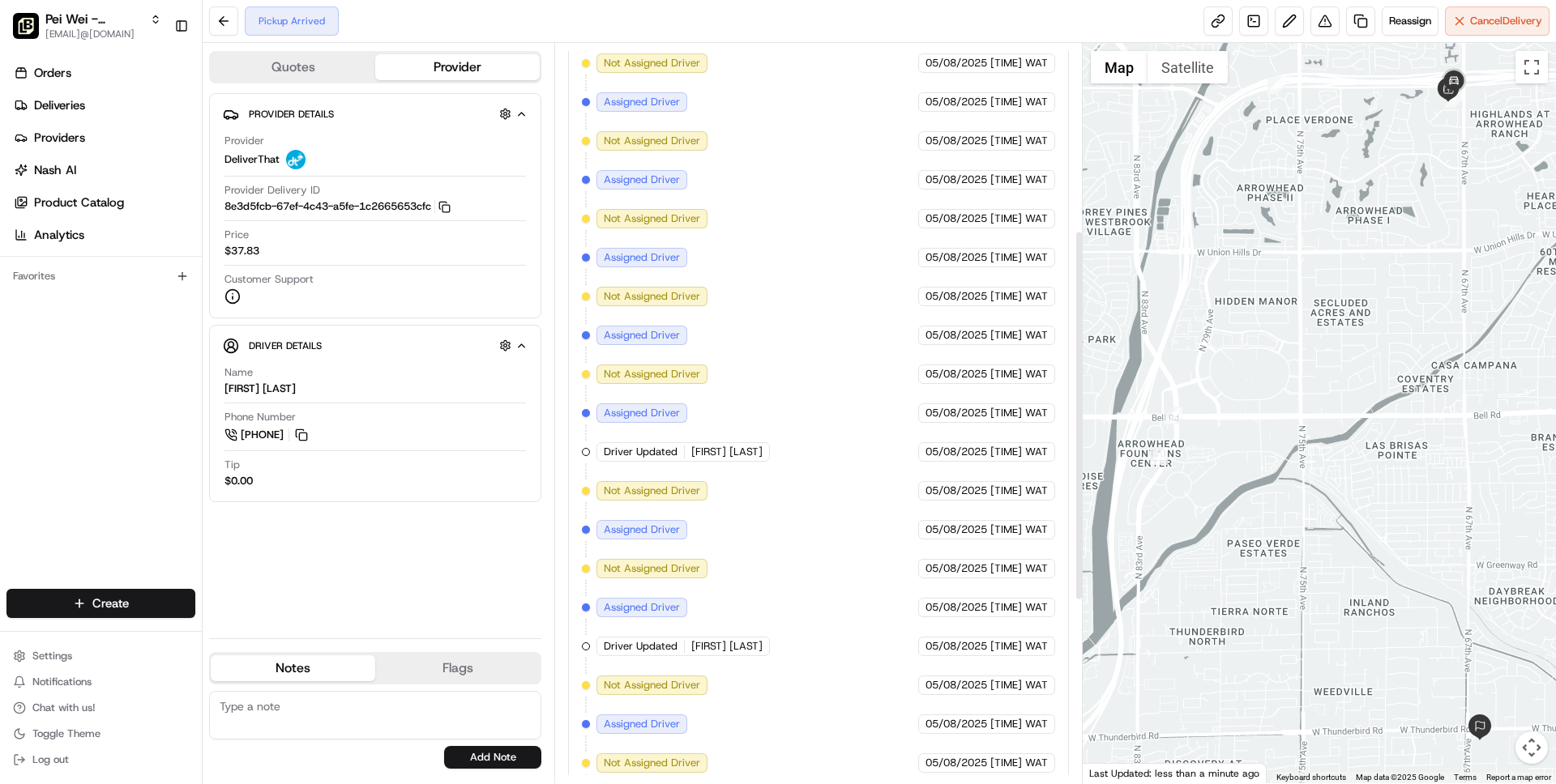scroll, scrollTop: 737, scrollLeft: 0, axis: vertical 